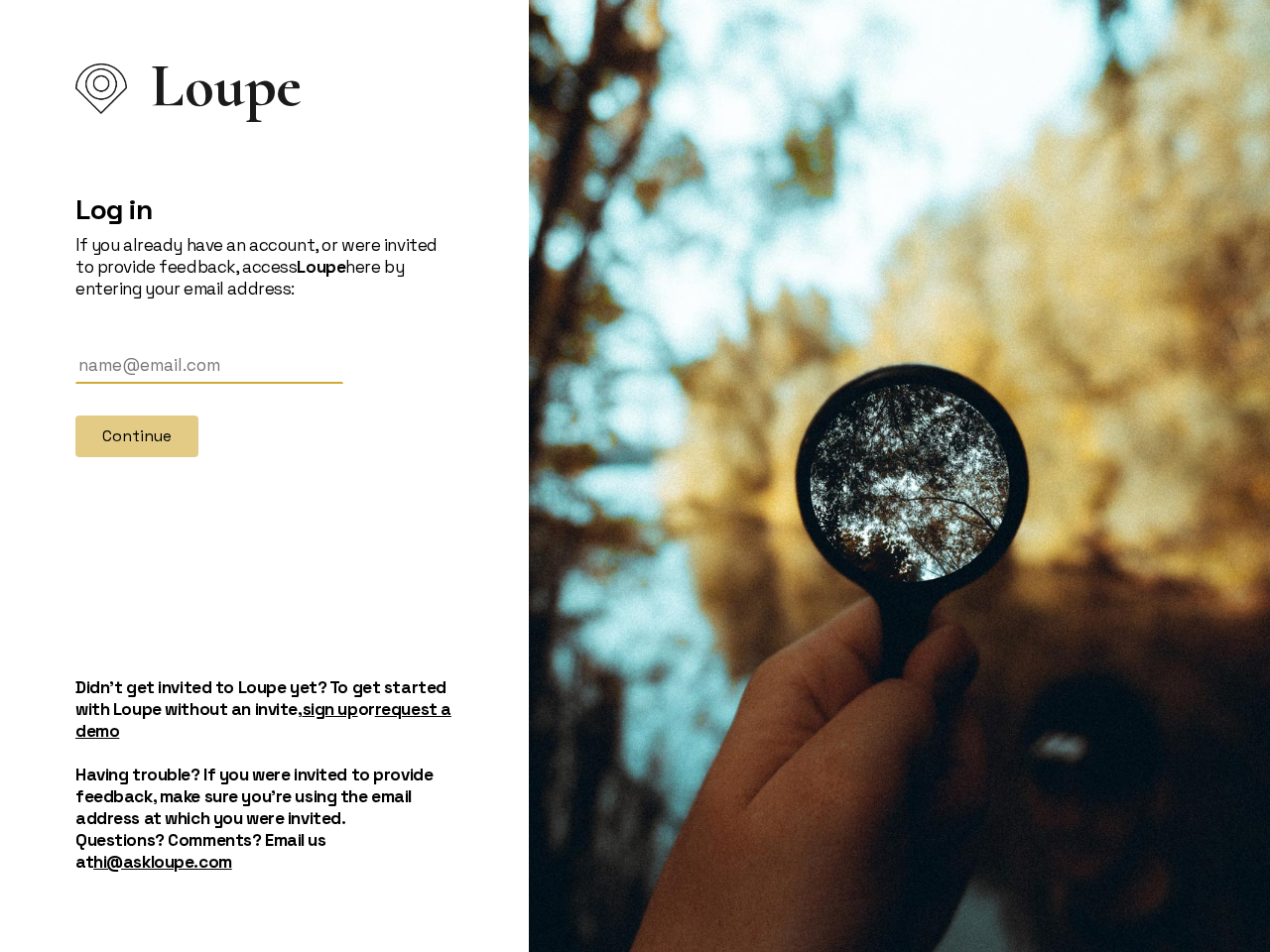 scroll, scrollTop: 0, scrollLeft: 0, axis: both 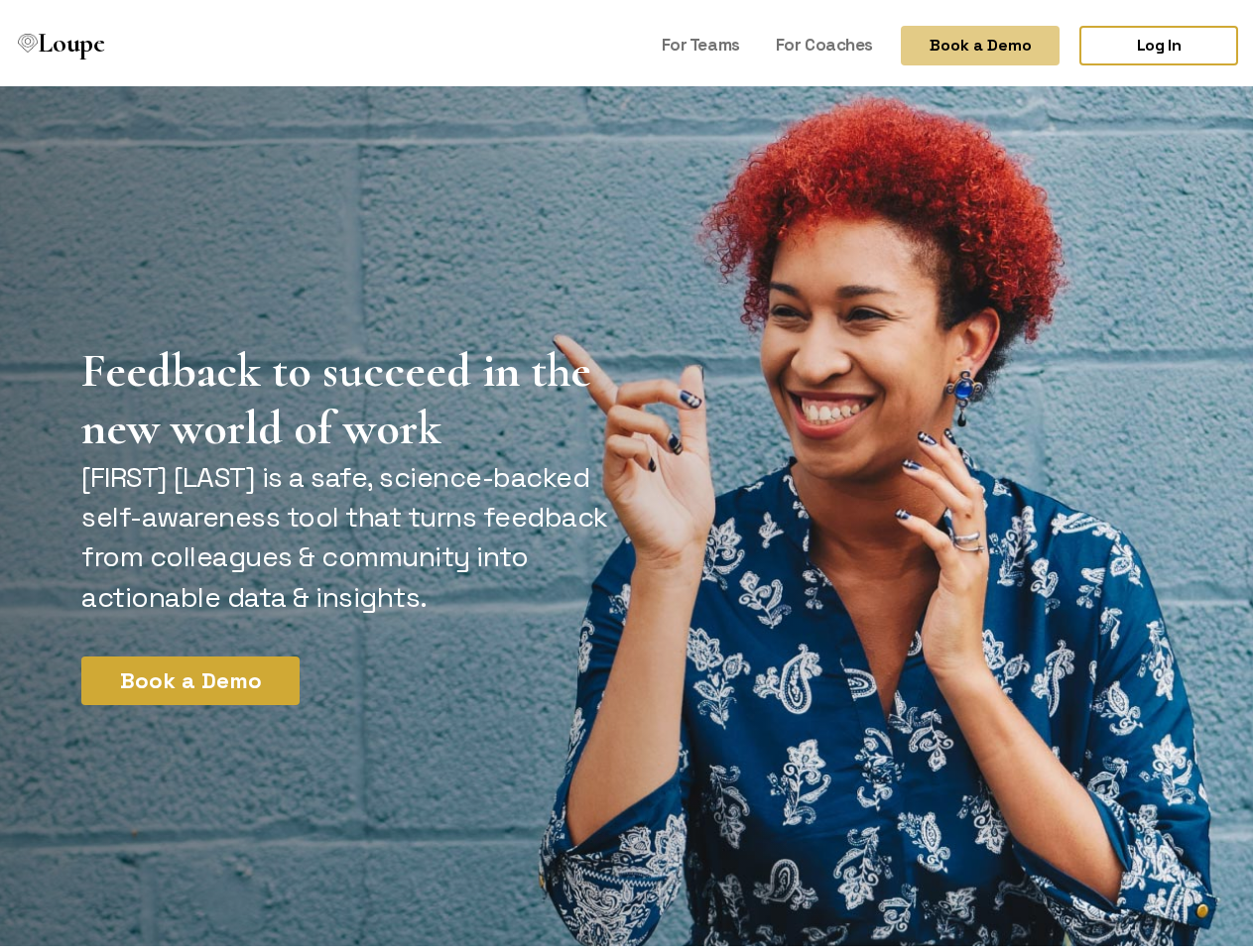 click on "Book a Demo" at bounding box center [980, 40] 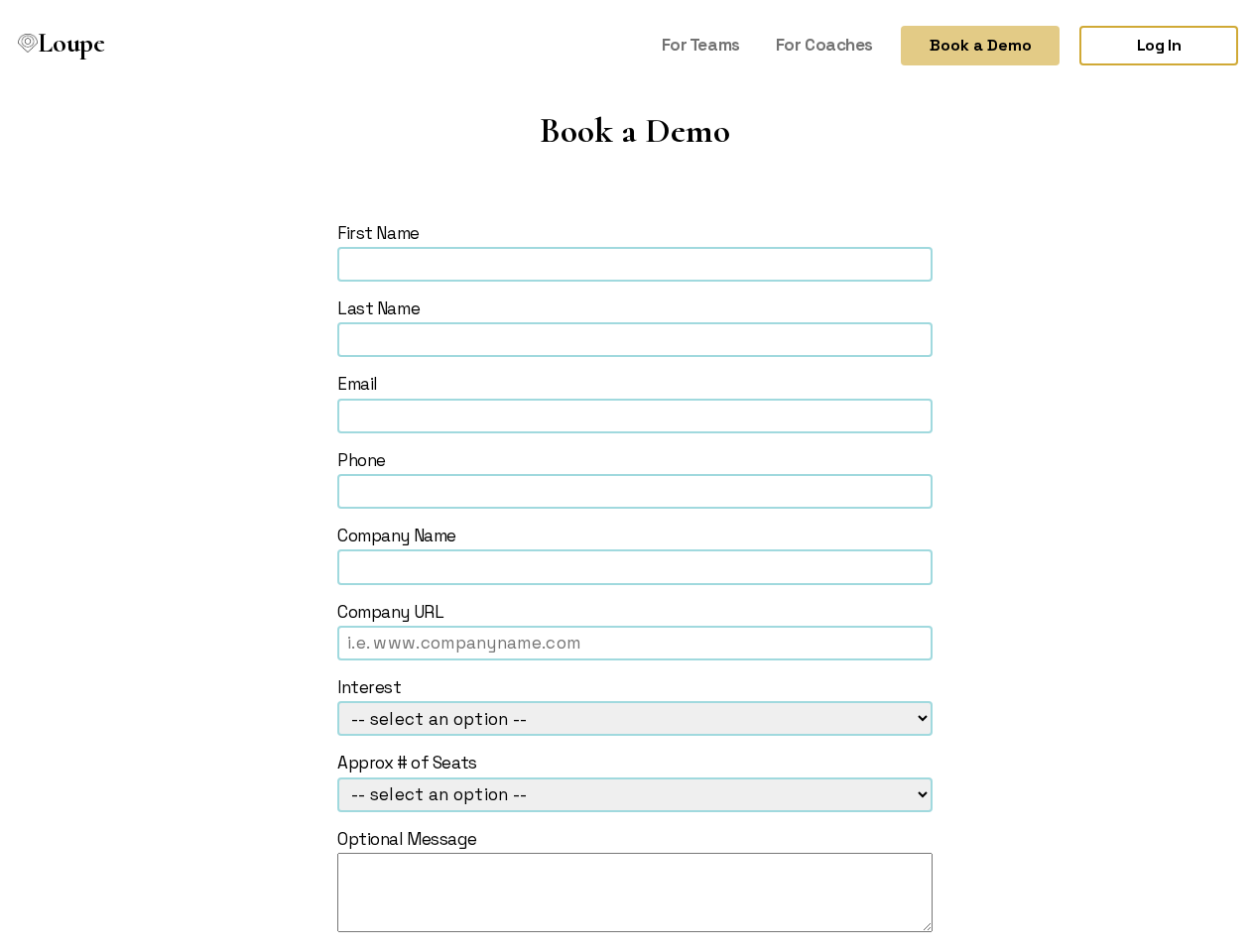 click on "First Name Last Name Email Phone Company Name Company URL Interest -- select an option -- Loupe for Coaches Loupe for Teams Loupe for Individual Approx # of Seats -- select an option -- 1-5 6-25 26-99 100-299 300-999 1000+ Optional Message Submit This site is protected by reCAPTCHA and the Google Privacy Policy and Terms of Service apply." at bounding box center [635, 630] 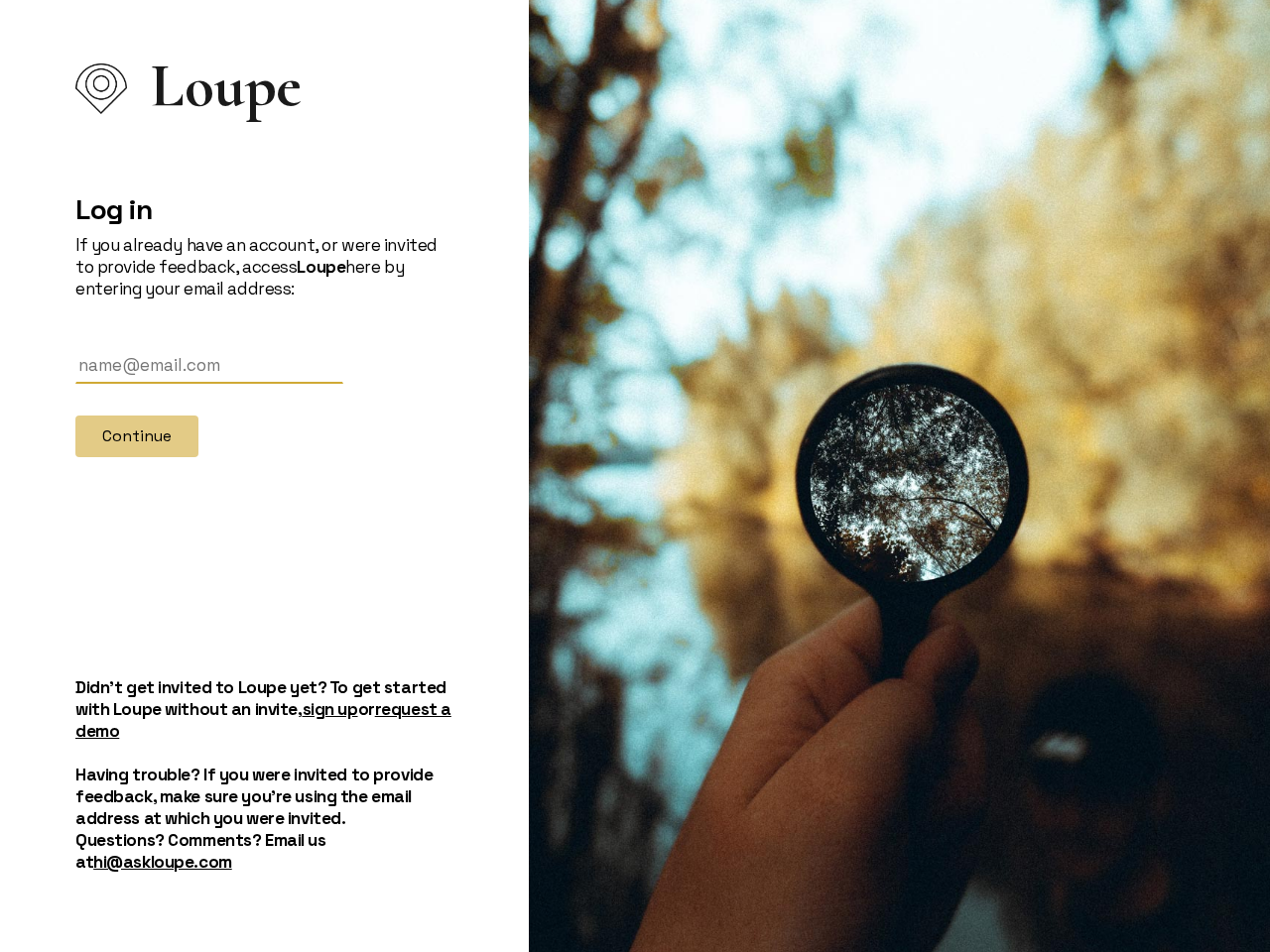 scroll, scrollTop: 0, scrollLeft: 0, axis: both 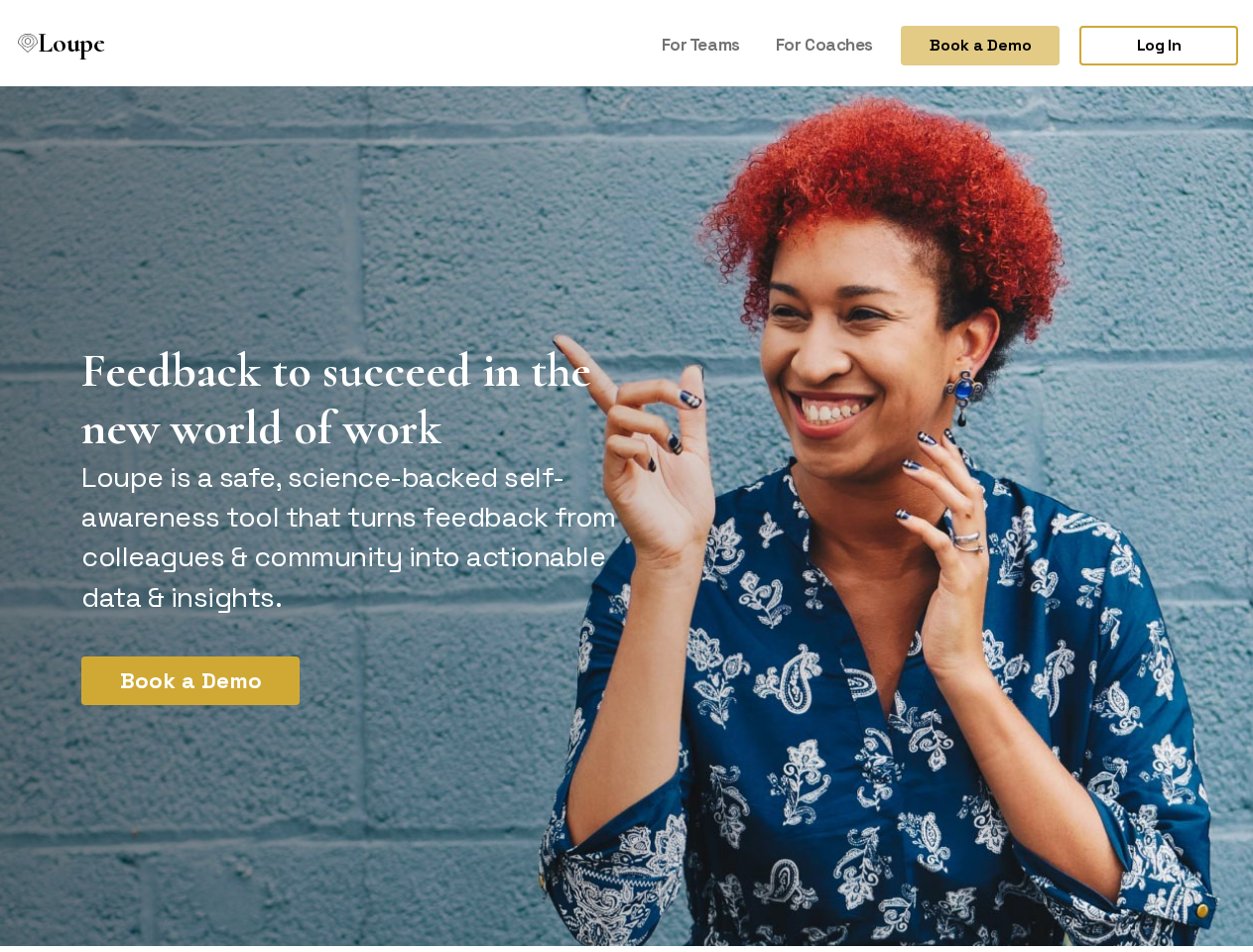 click on "Book a Demo" at bounding box center (980, 40) 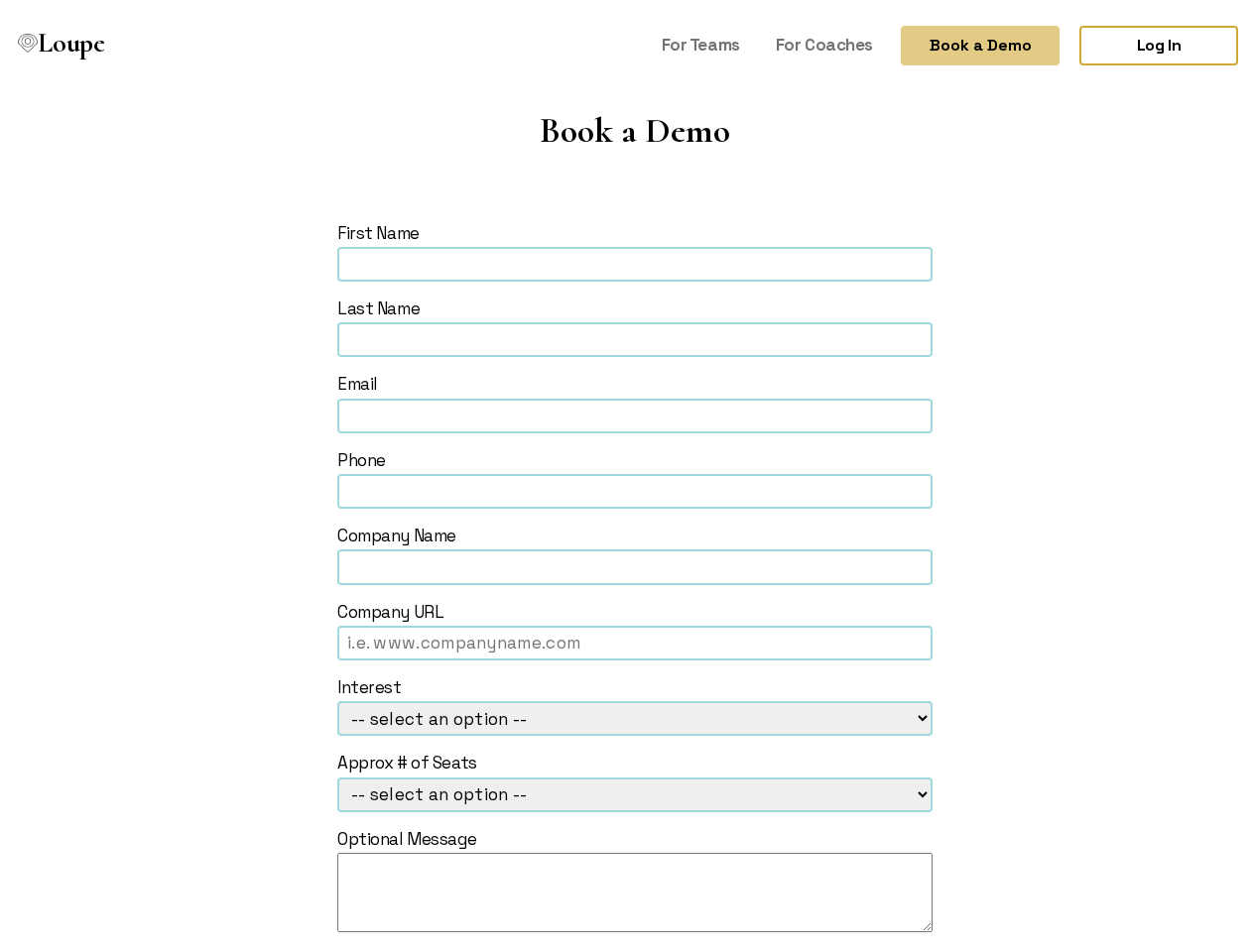 click on "[FIRST] [LAST] [EMAIL] [PHONE] [COMPANY_NAME] [COMPANY_URL] [INTEREST]  -- select an option --  Loupe for Coaches Loupe for Teams Loupe for Individual [SEATS]  -- select an option --  [SEATS] [SEATS] [SEATS] [SEATS] [SEATS] [SEATS] Optional Message Submit  This site is protected by reCAPTCHA and the Google  Privacy Policy  and  Terms of Service  apply." at bounding box center [635, 630] 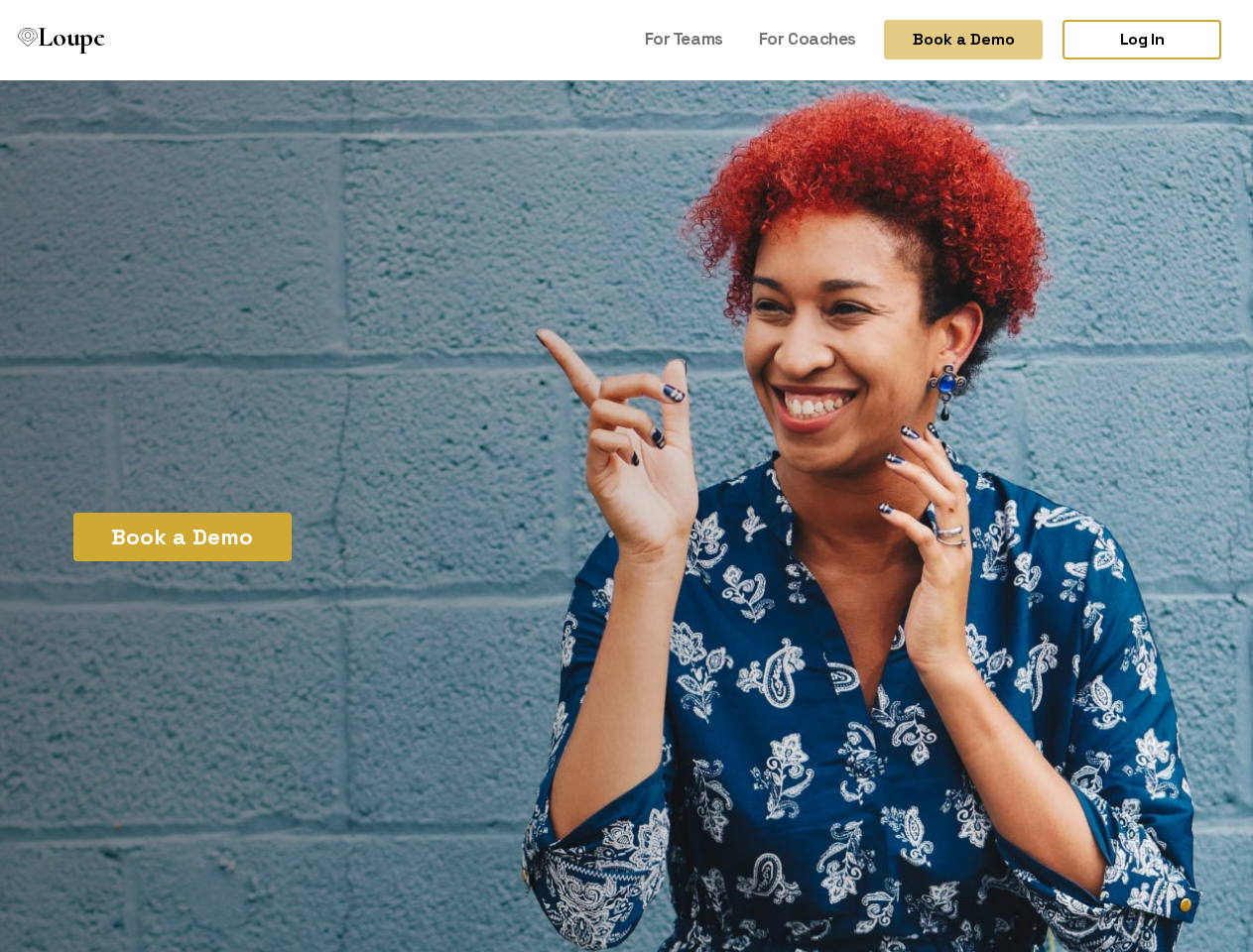 scroll, scrollTop: 0, scrollLeft: 0, axis: both 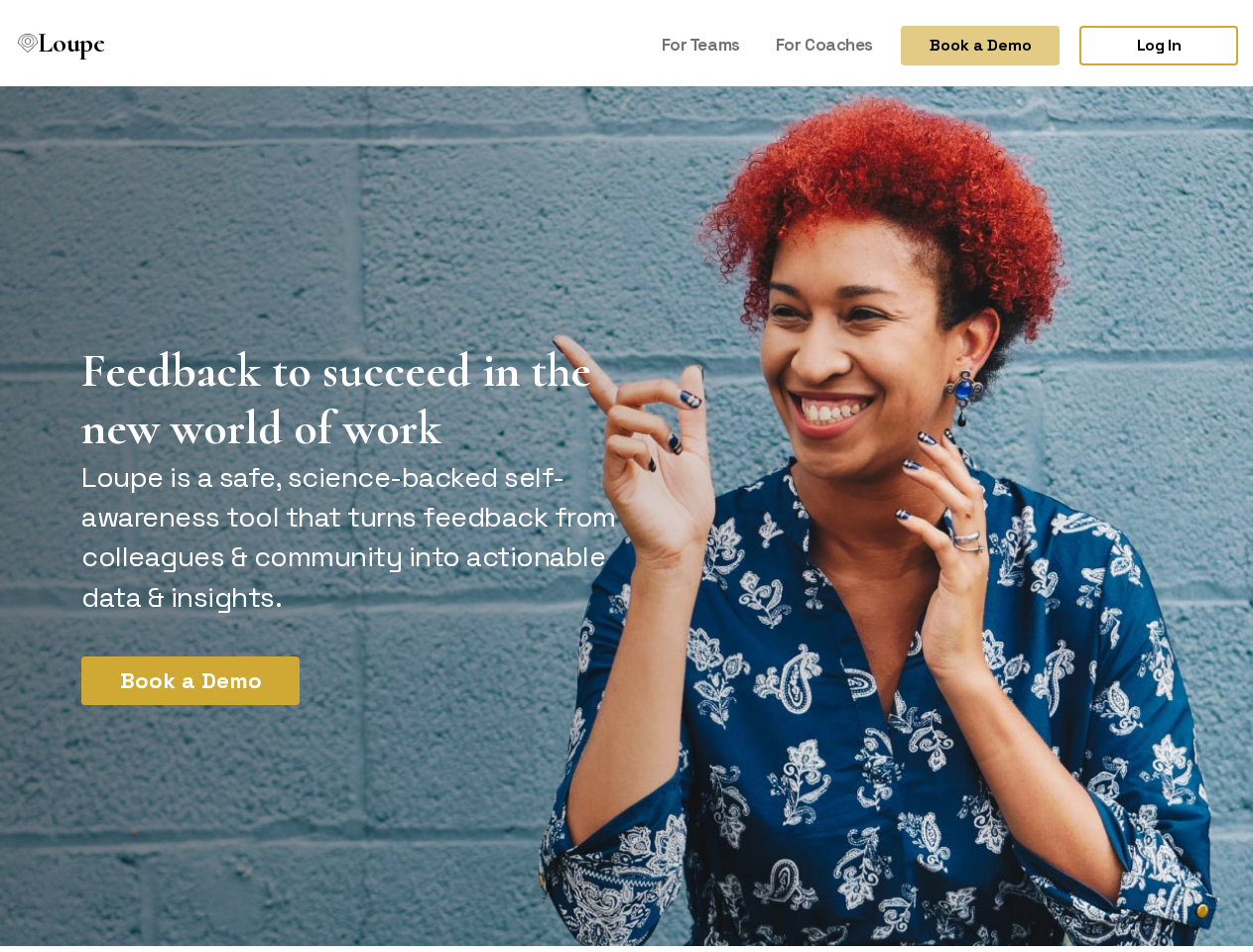 click on "Book a Demo" at bounding box center [980, 40] 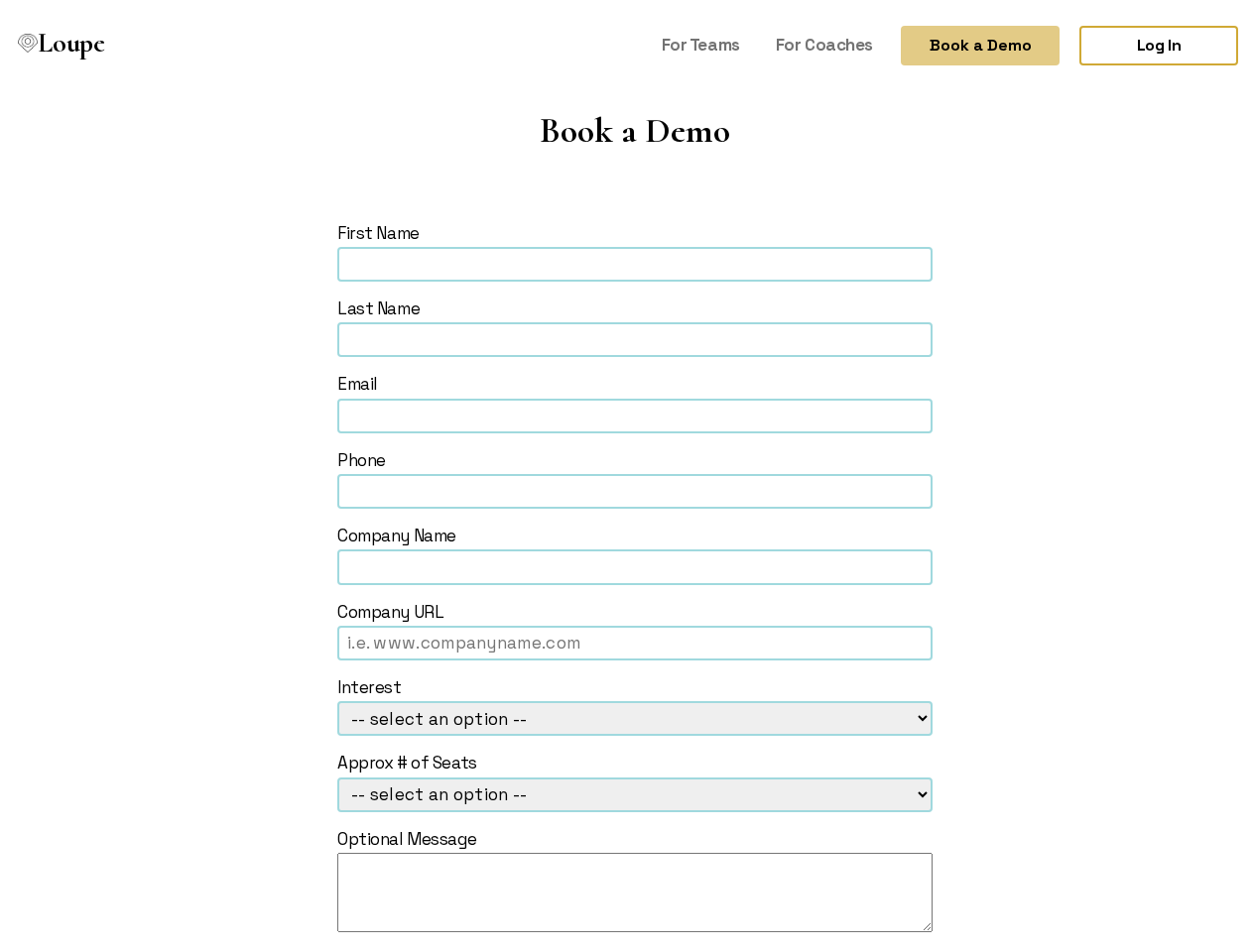 click on "[FIRST] [LAST] [EMAIL] [PHONE] [COMPANY_NAME] [COMPANY_URL] [INTEREST]  -- select an option --  Loupe for Coaches Loupe for Teams Loupe for Individual [SEATS]  -- select an option --  [SEATS] [SEATS] [SEATS] [SEATS] [SEATS] [SEATS] Optional Message Submit  This site is protected by reCAPTCHA and the Google  Privacy Policy  and  Terms of Service  apply." at bounding box center [635, 630] 